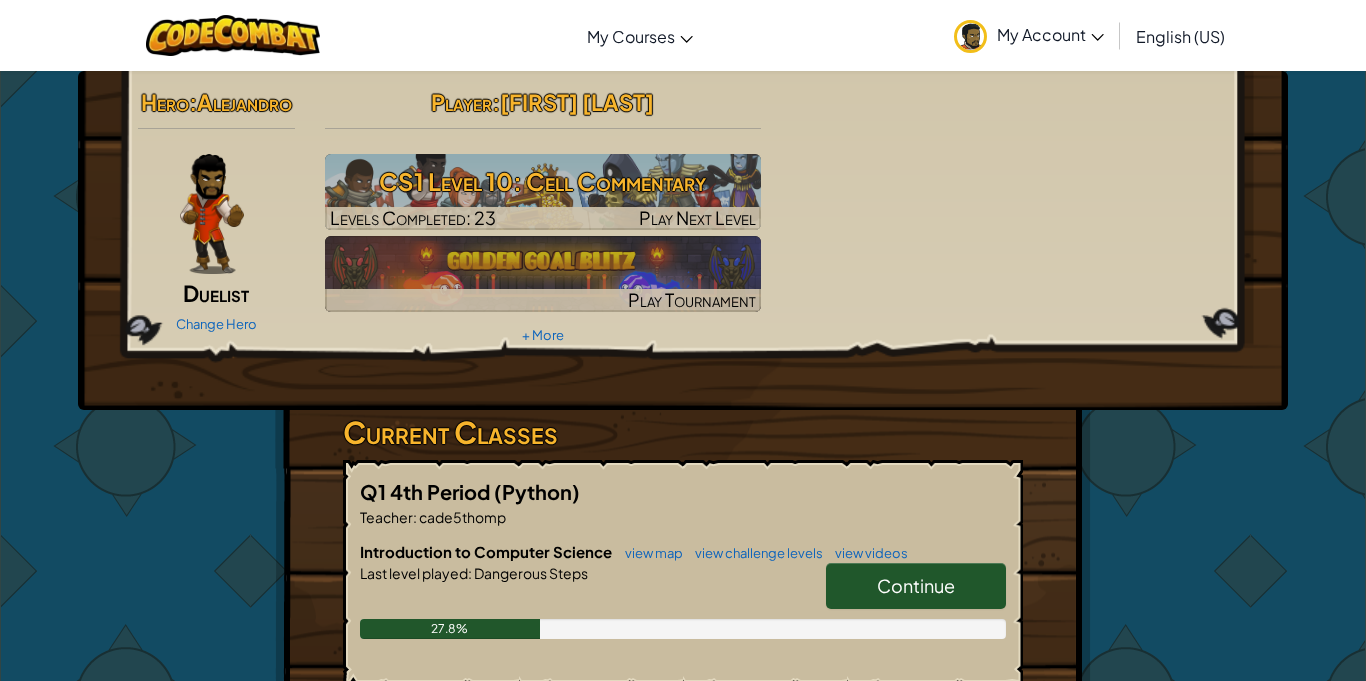 scroll, scrollTop: 0, scrollLeft: 0, axis: both 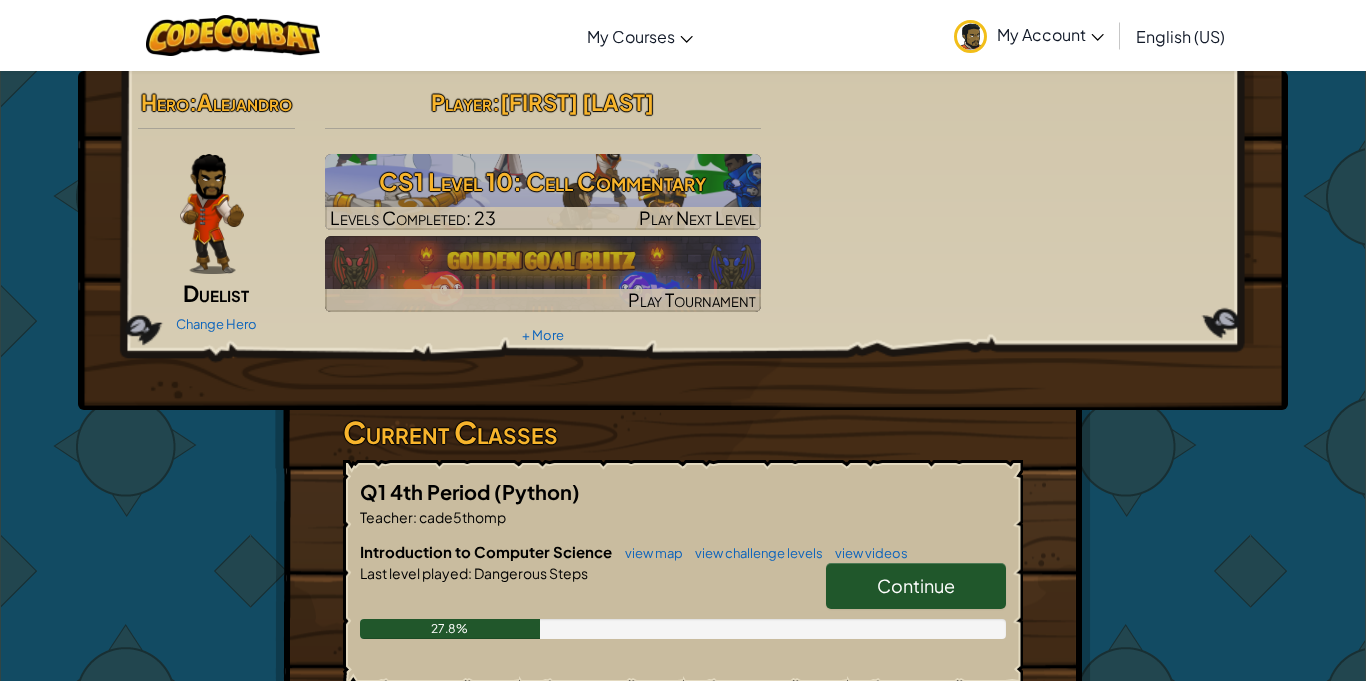 click on "Continue" at bounding box center [916, 585] 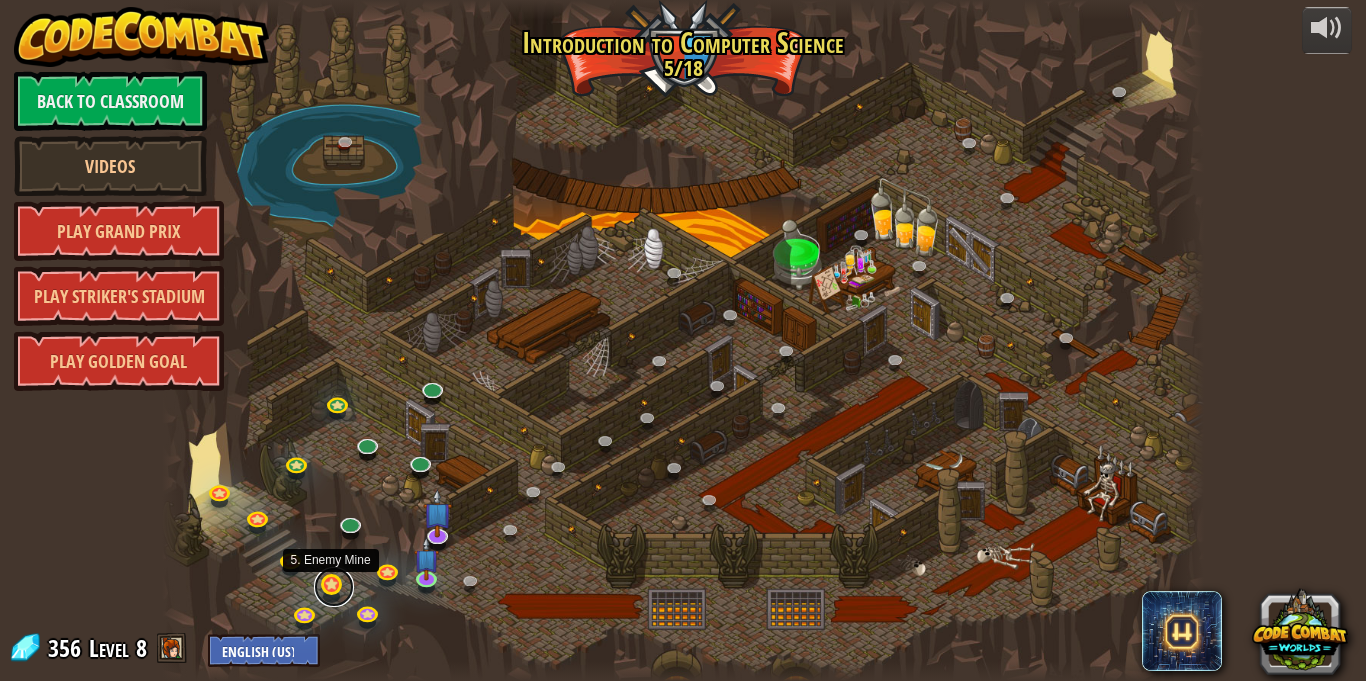click at bounding box center (334, 587) 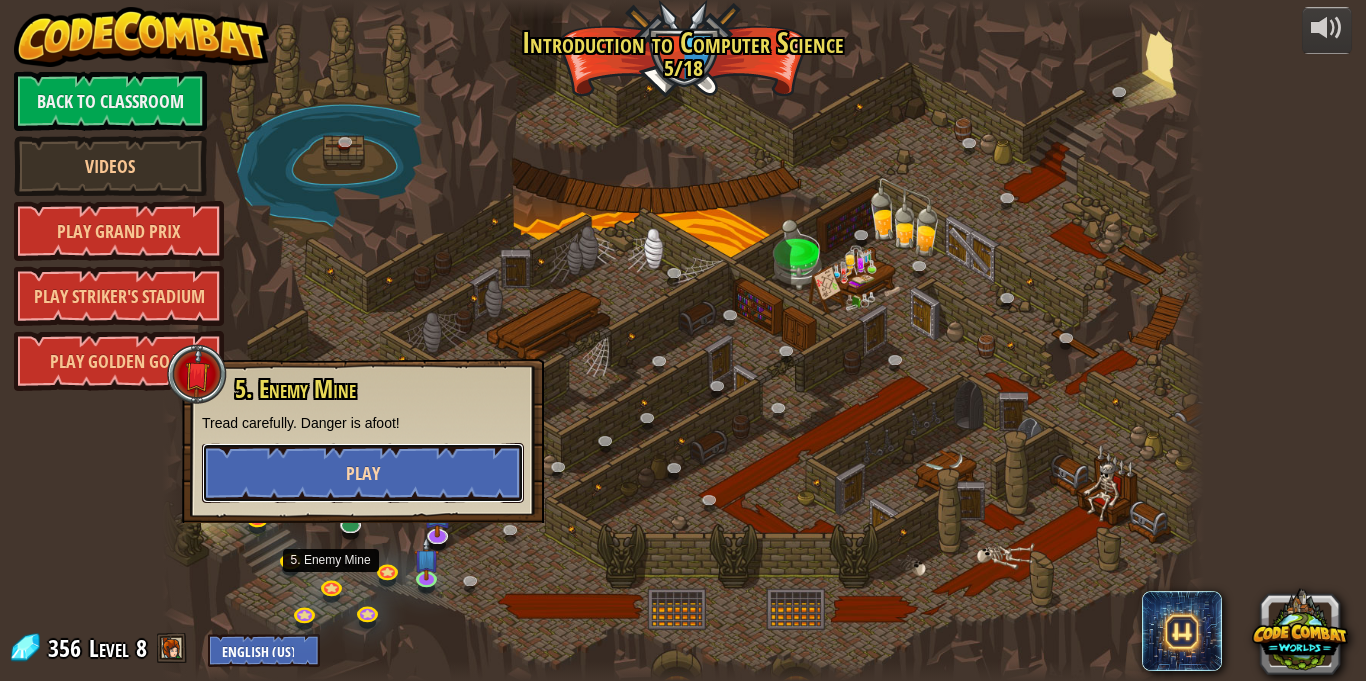 click on "Play" at bounding box center (363, 473) 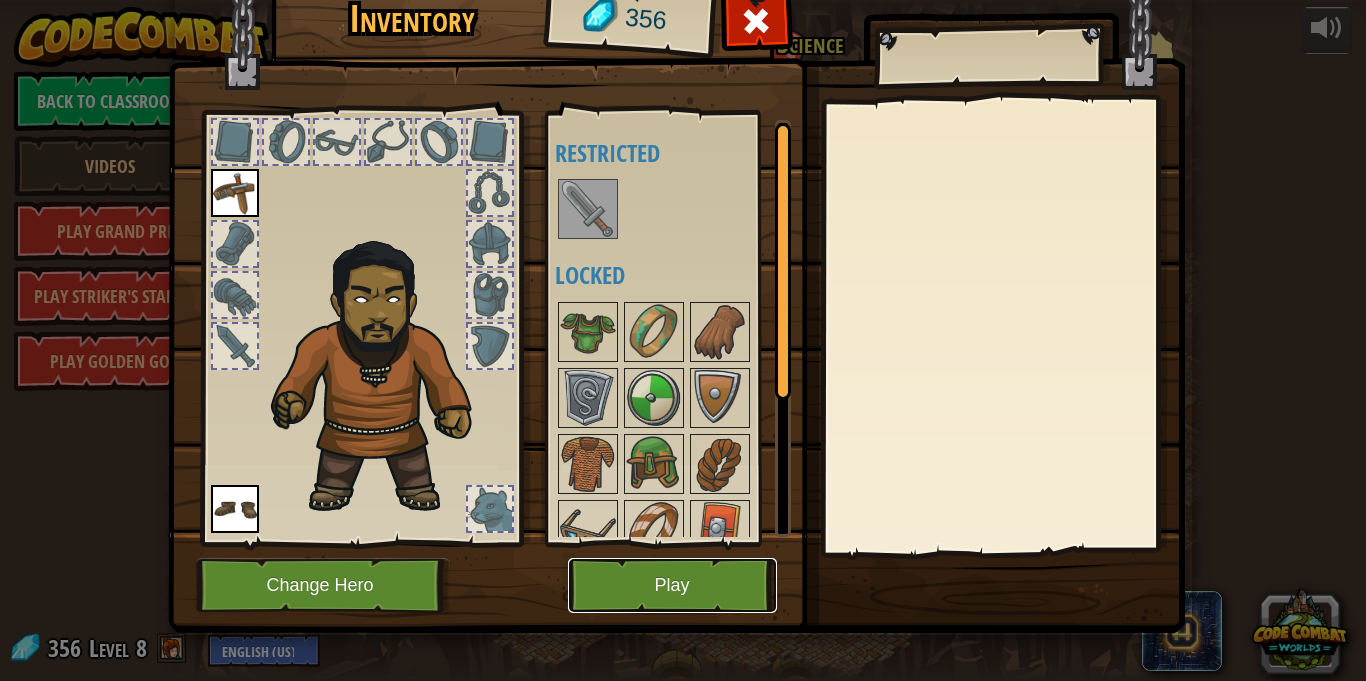 click on "Play" at bounding box center (672, 585) 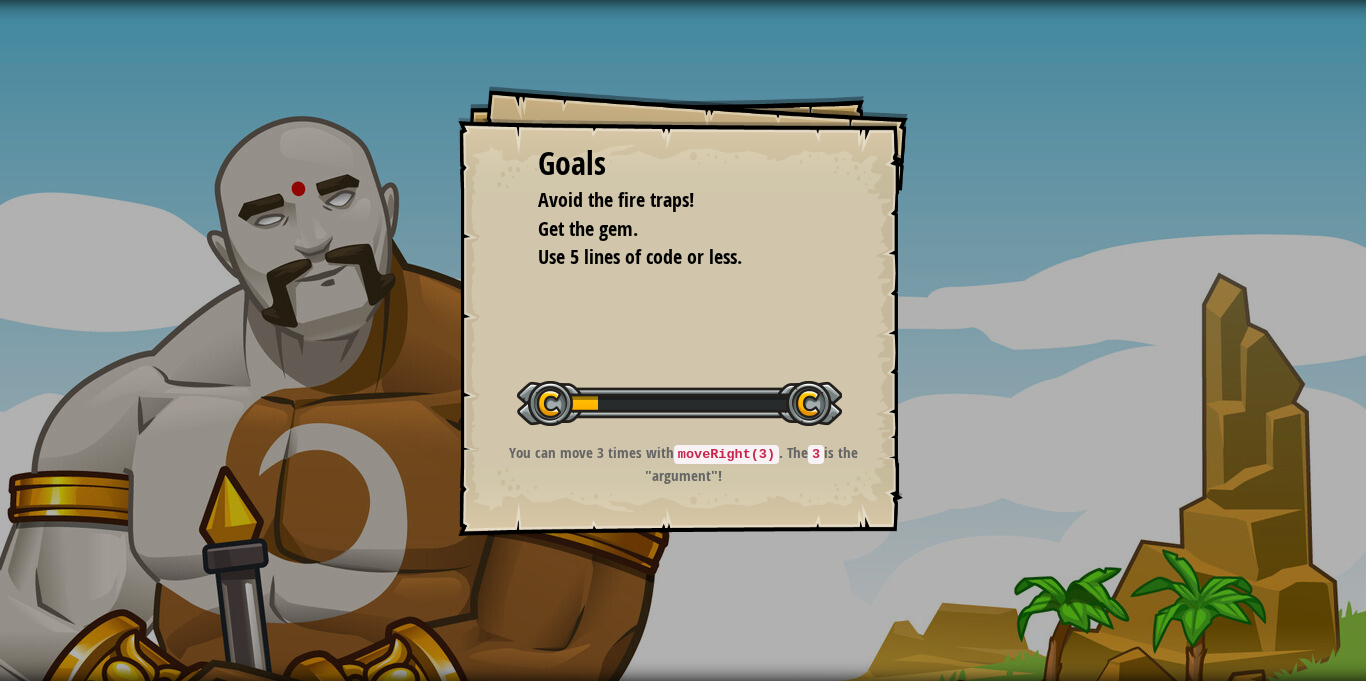 click on "Goals Avoid the fire traps! Get the gem. Use 5 lines of code or less. Start Level Error loading from server. Try refreshing the page. You'll need a subscription to play this level. Subscribe You'll need to join a course to play this level. Back to my courses Ask your teacher to assign a license to you so you can continue to play CodeCombat! Back to my courses This level is locked. Back to my courses You can move 3 times with  moveRight(3) . The  3  is the "argument"!" at bounding box center (683, 340) 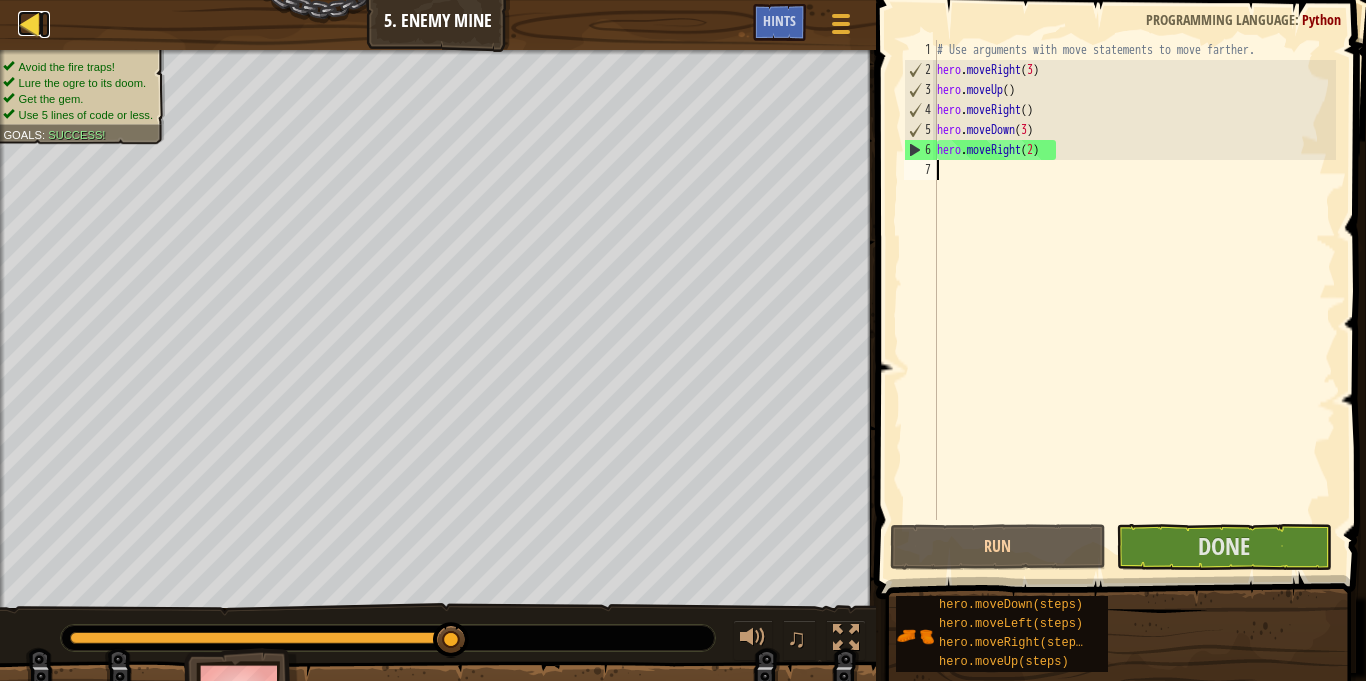 click on "Map" at bounding box center (45, 24) 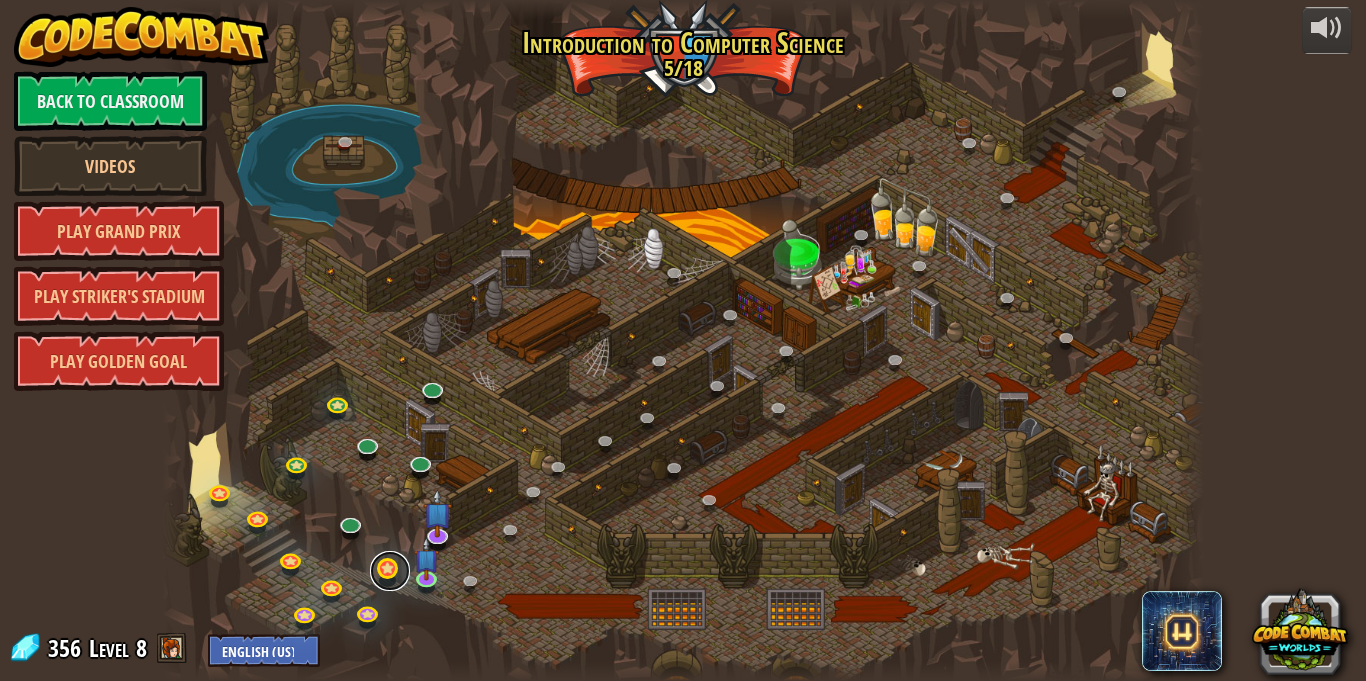 click at bounding box center (390, 571) 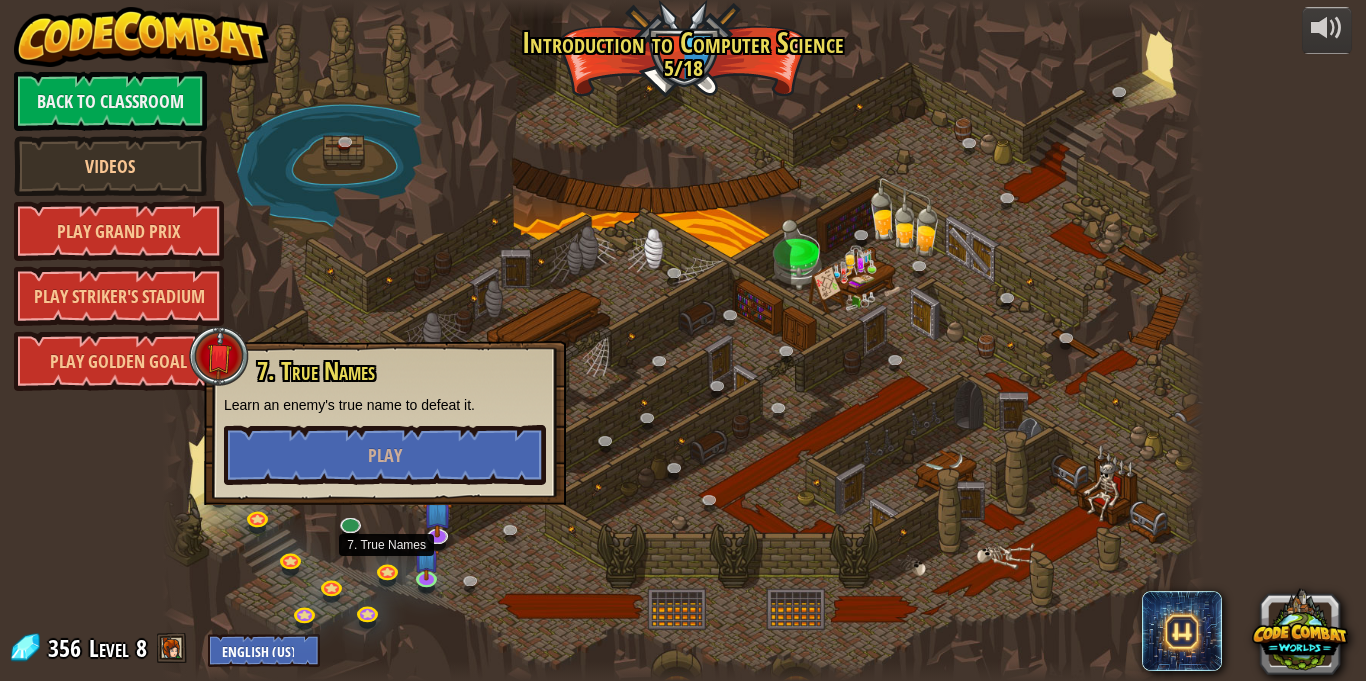 click at bounding box center (683, 340) 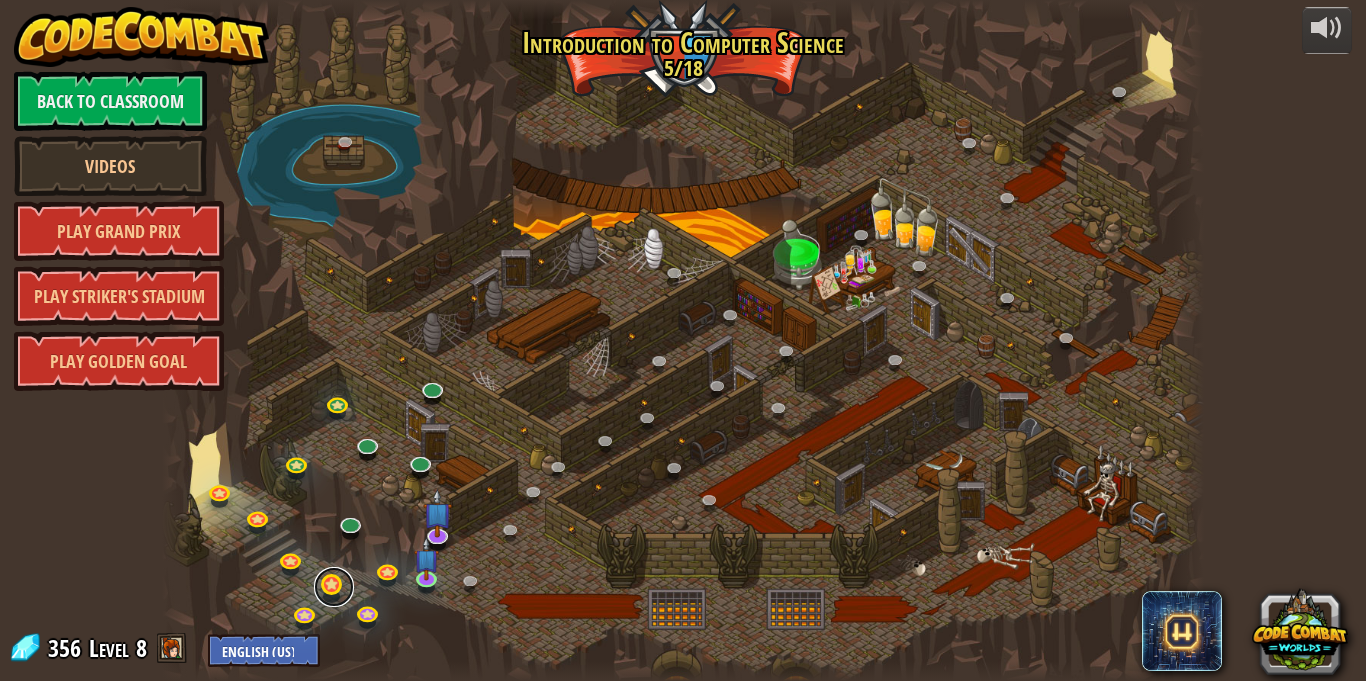 click at bounding box center [334, 587] 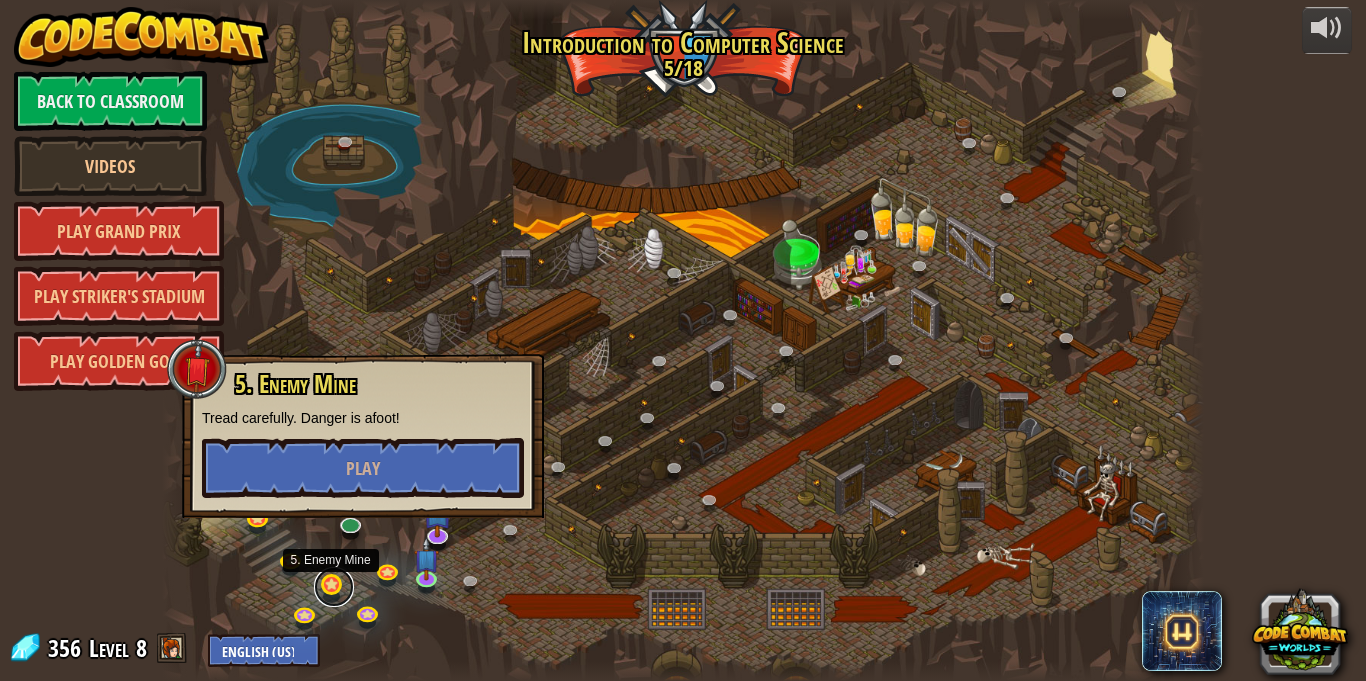 click at bounding box center [334, 587] 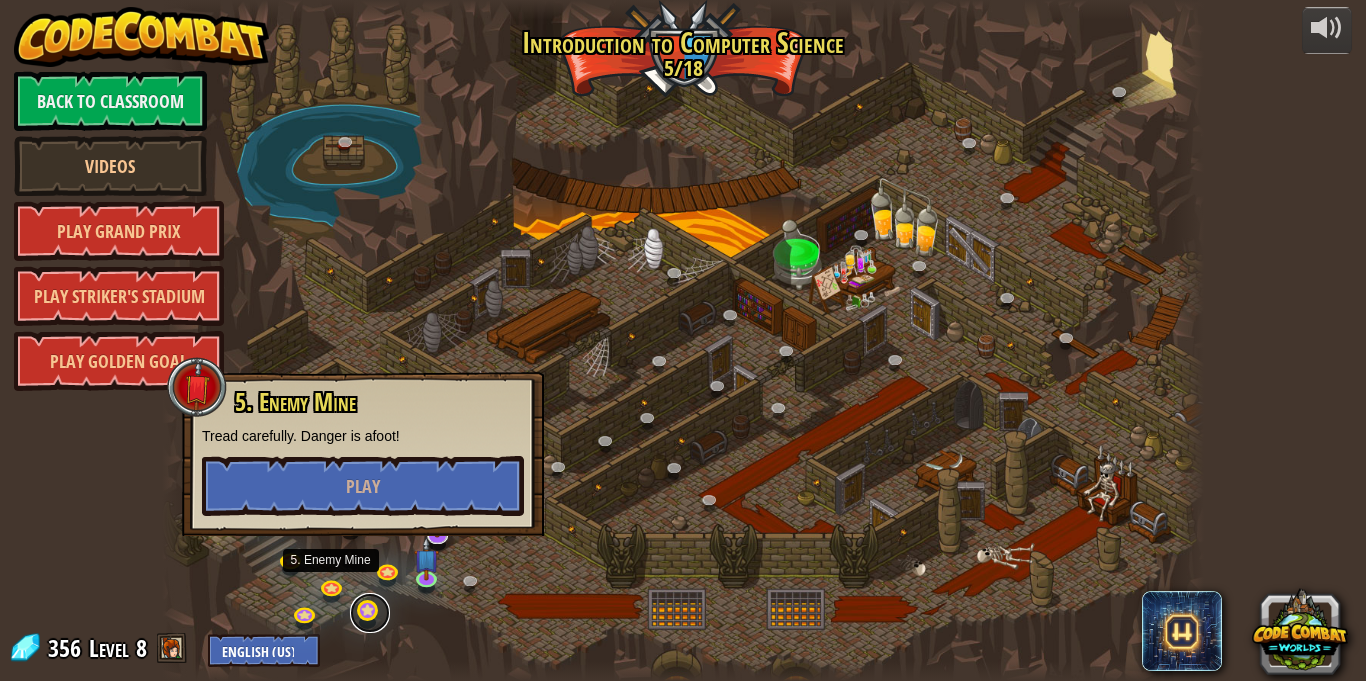 click at bounding box center (370, 613) 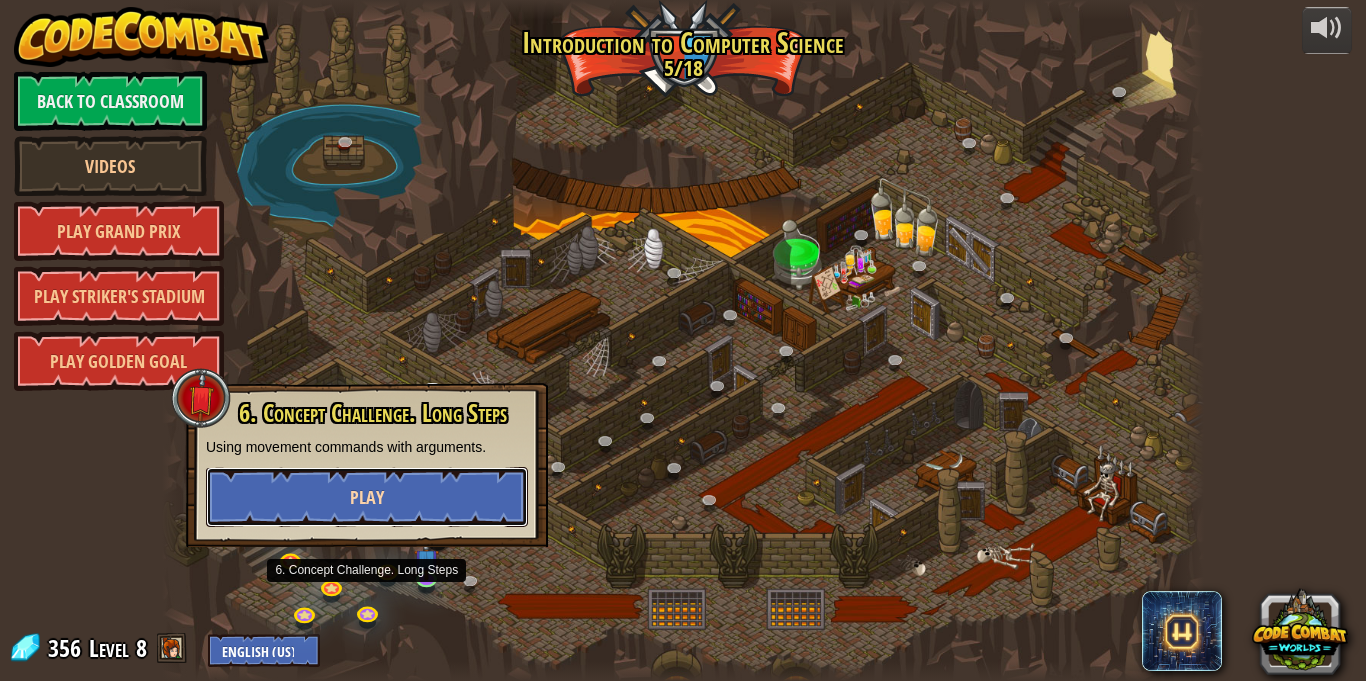 click on "Play" at bounding box center (367, 497) 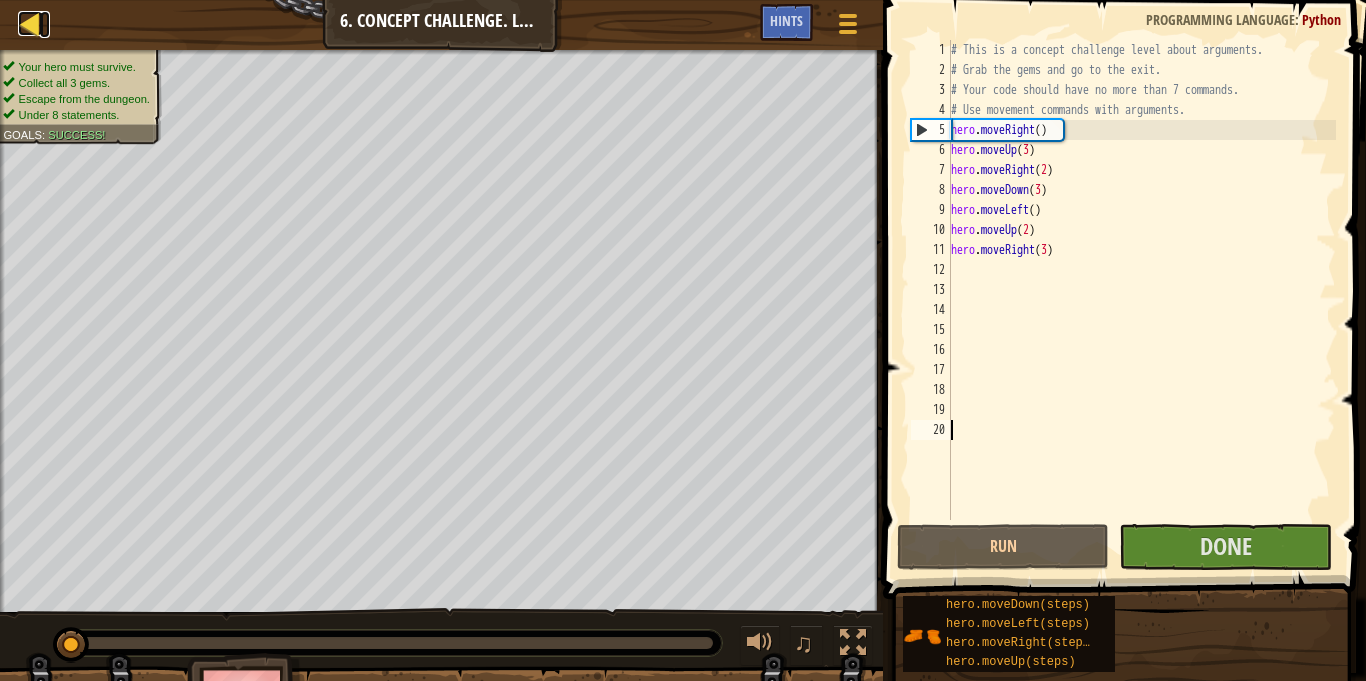click at bounding box center [30, 23] 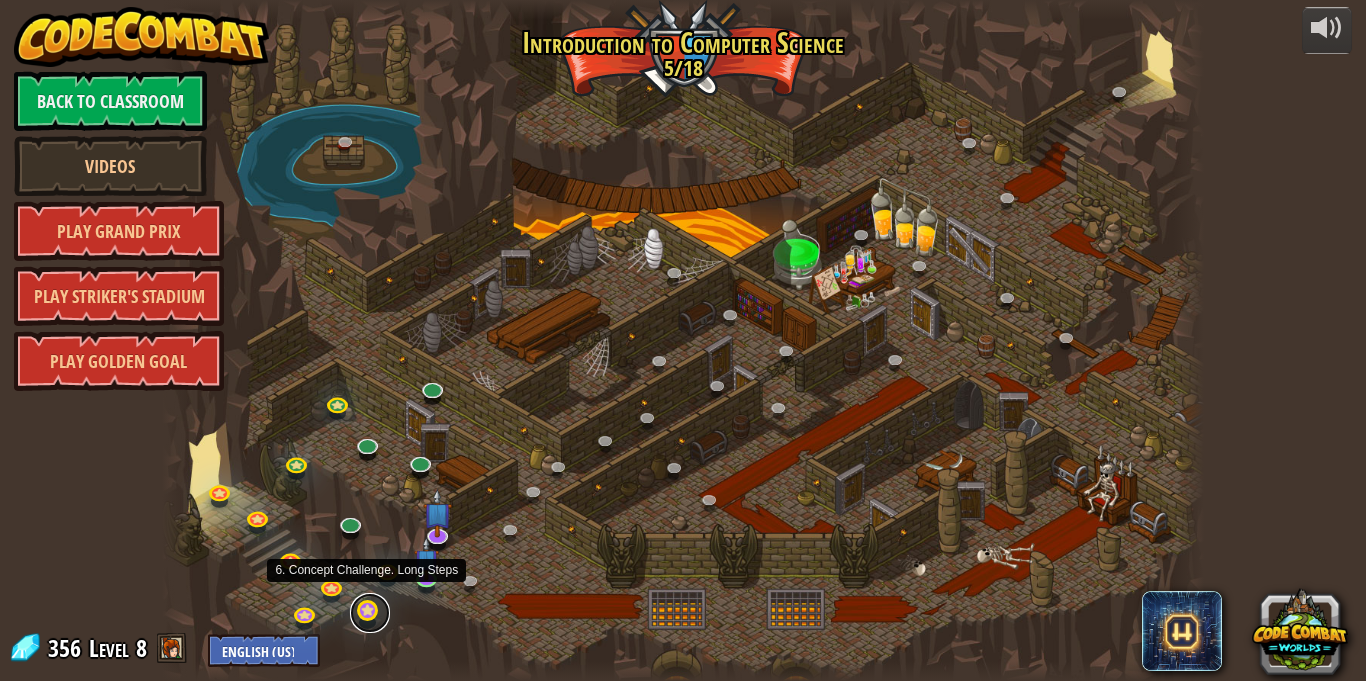 click at bounding box center [370, 613] 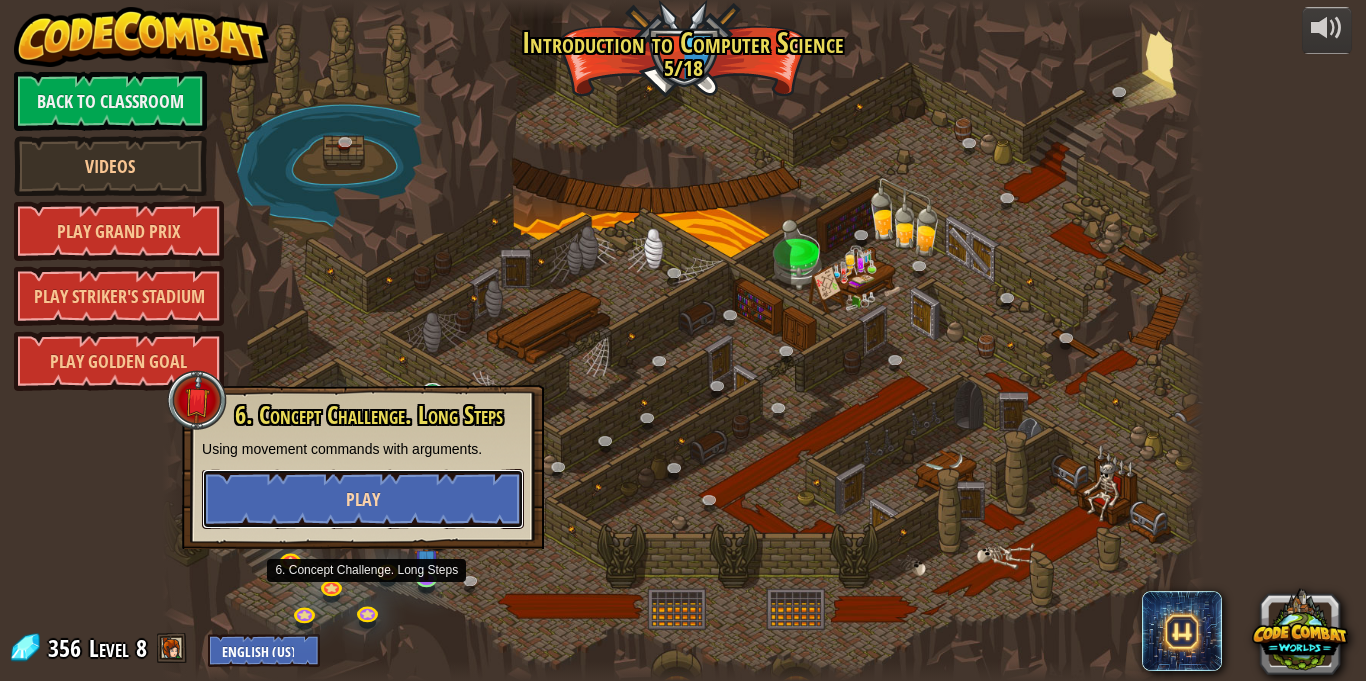 click on "Play" at bounding box center (363, 499) 